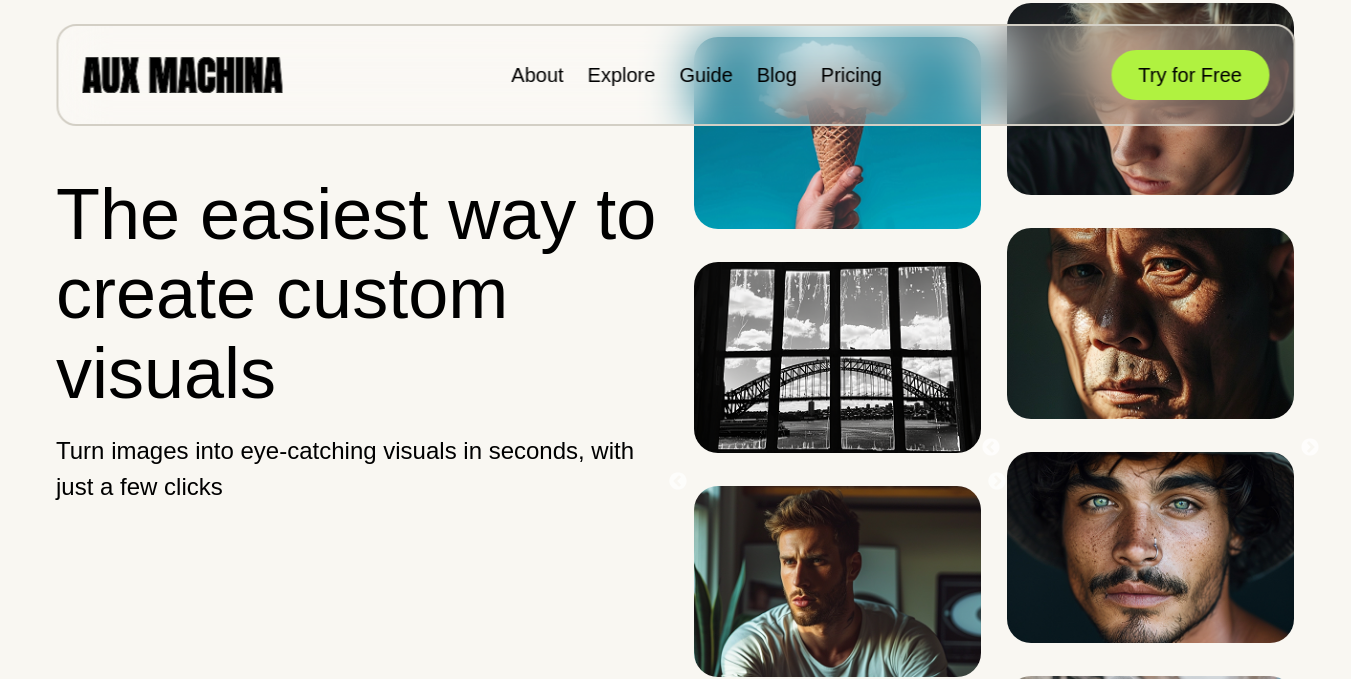 click on "Try for Free" at bounding box center [1190, 75] 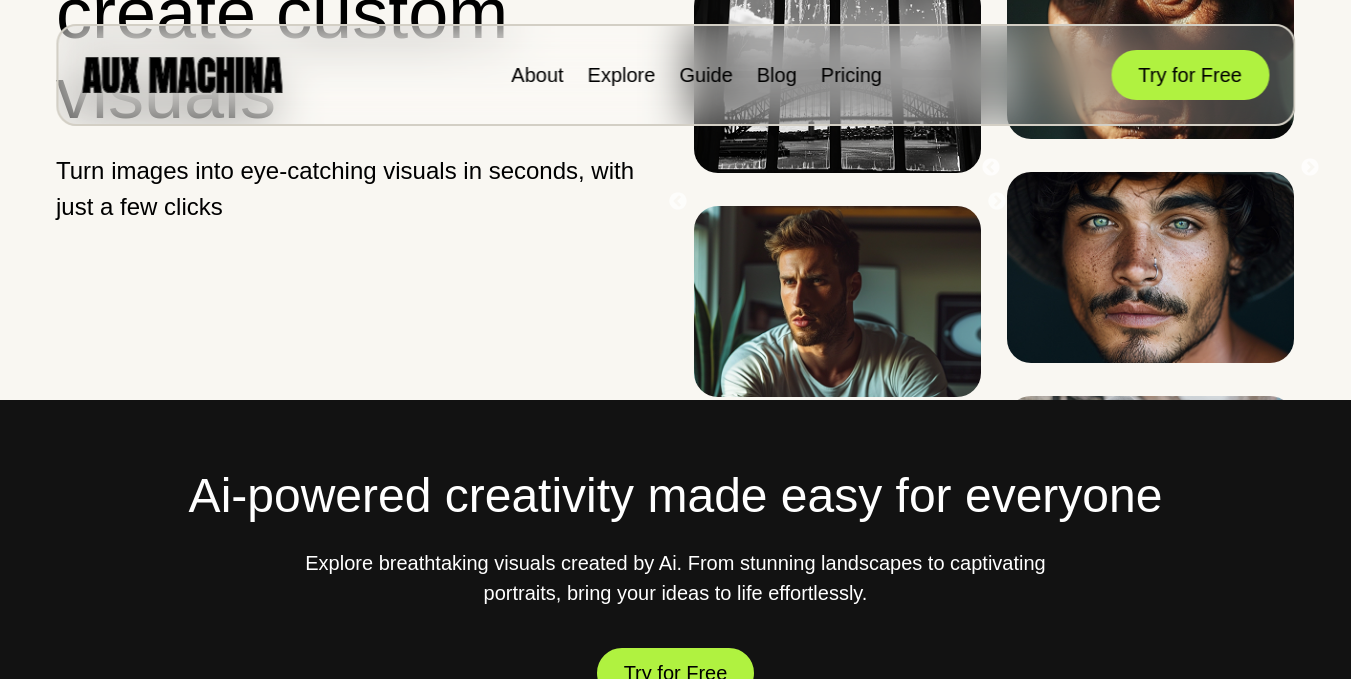 scroll, scrollTop: 280, scrollLeft: 0, axis: vertical 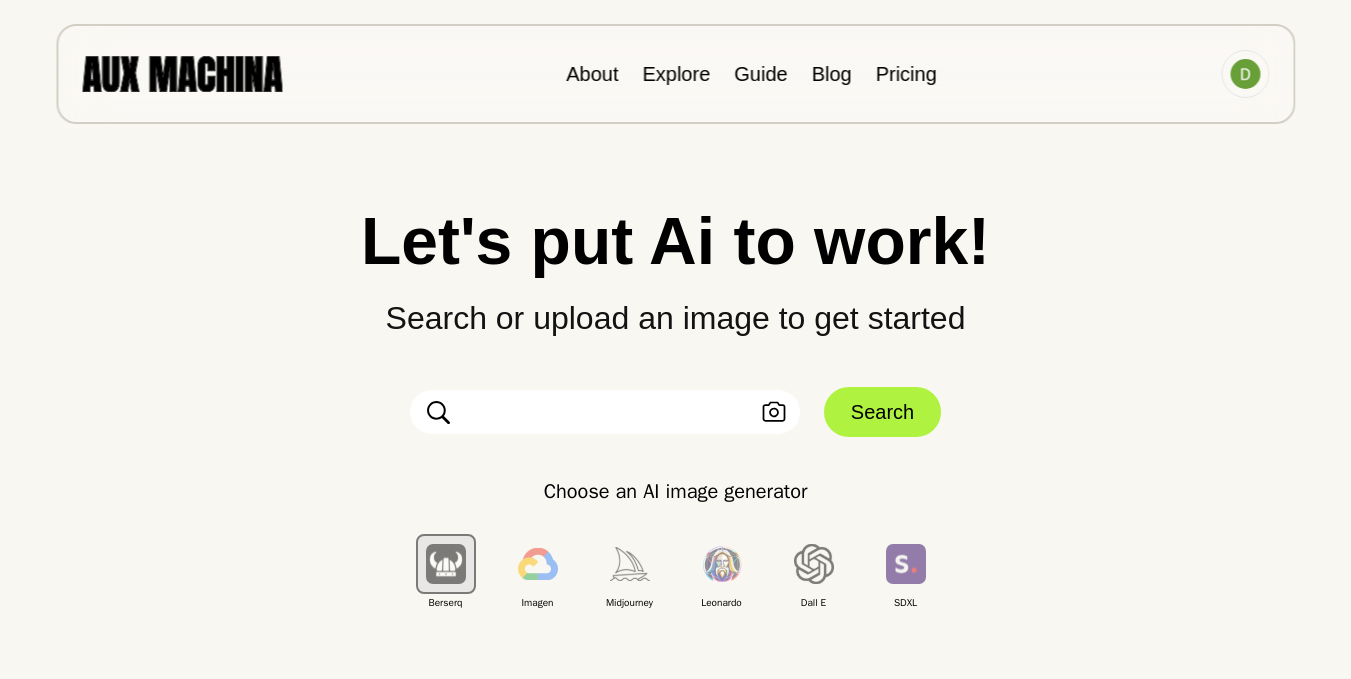 click on "Leonardo" at bounding box center [722, 564] 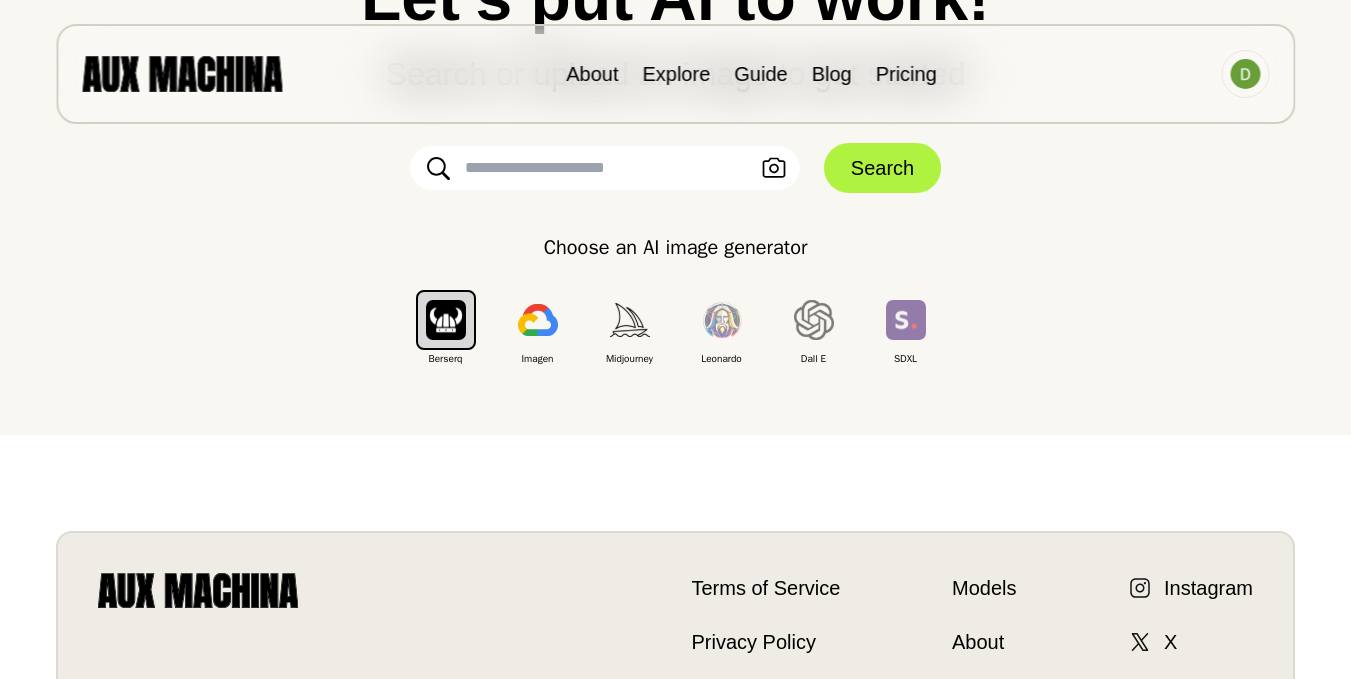 scroll, scrollTop: 240, scrollLeft: 0, axis: vertical 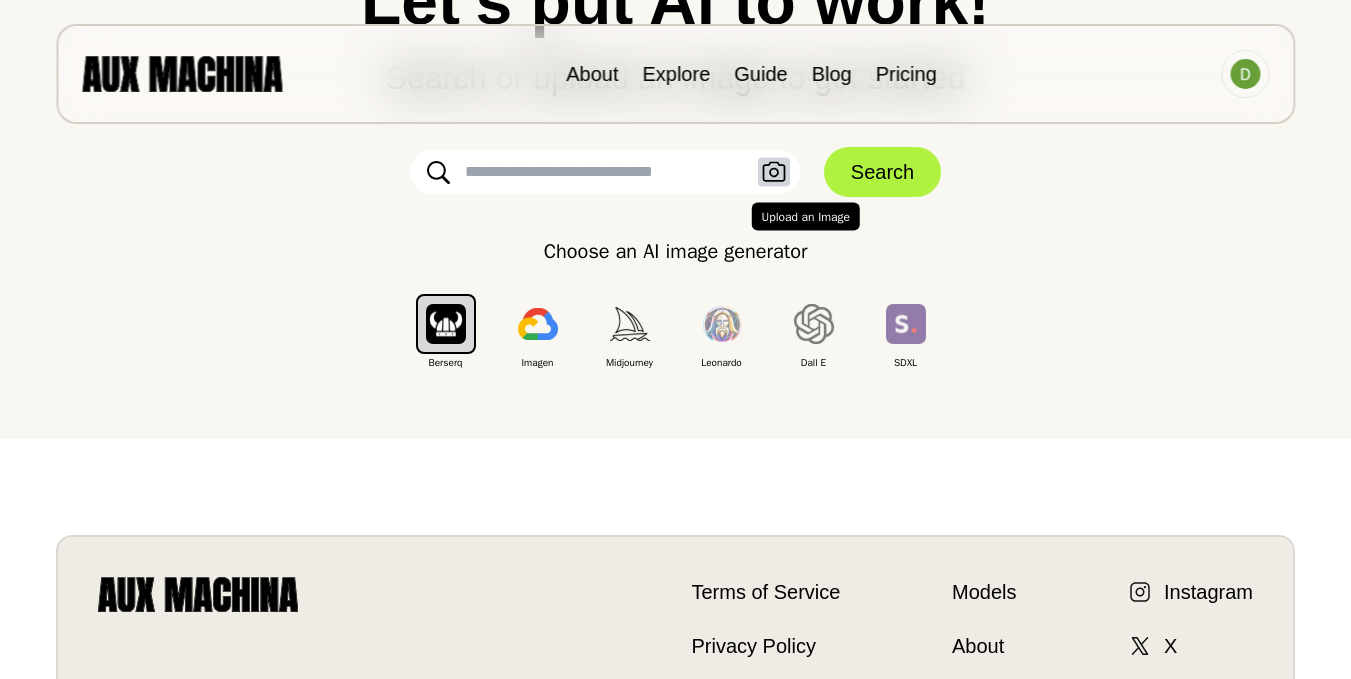 click at bounding box center (774, 172) 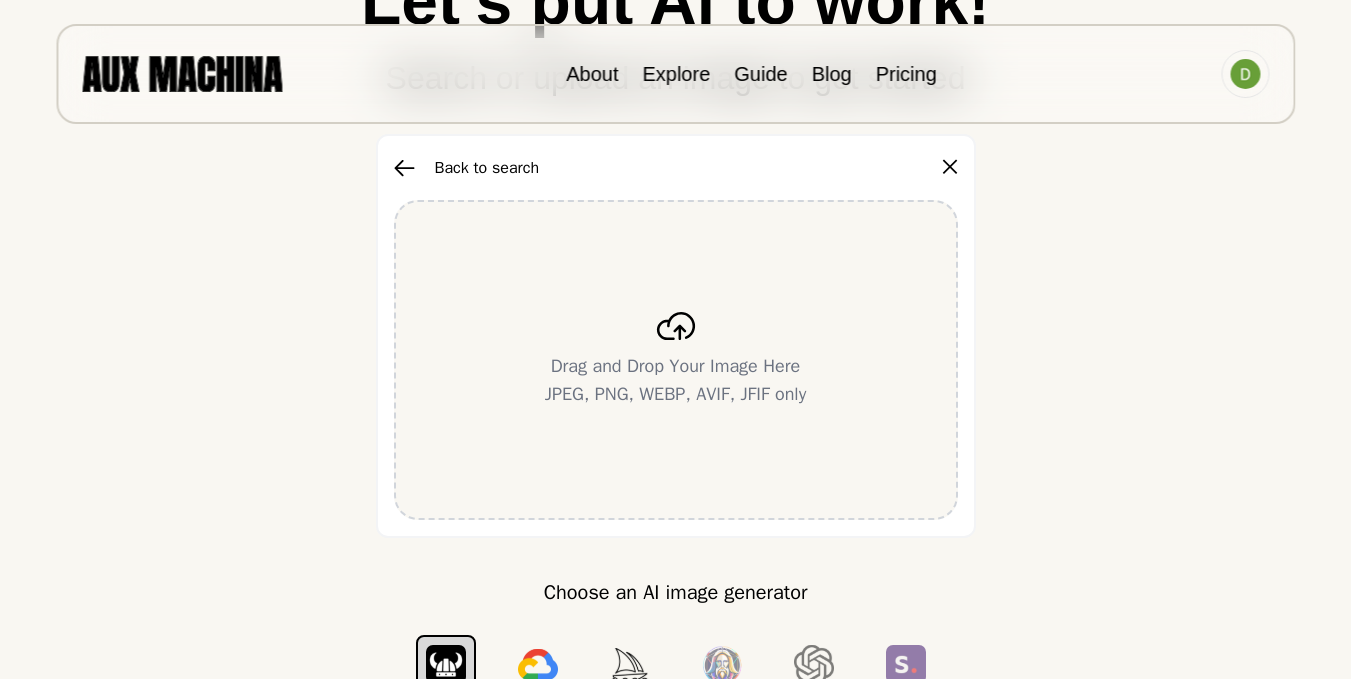 click at bounding box center (676, 326) 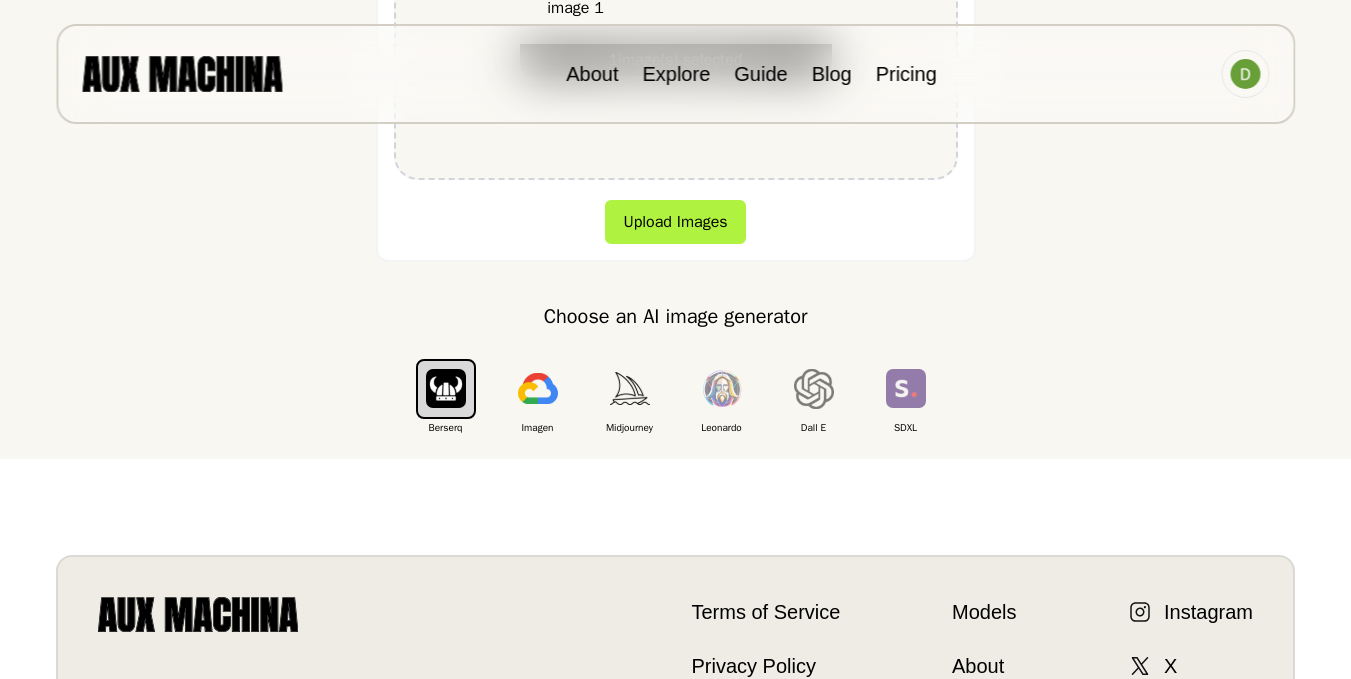 scroll, scrollTop: 582, scrollLeft: 0, axis: vertical 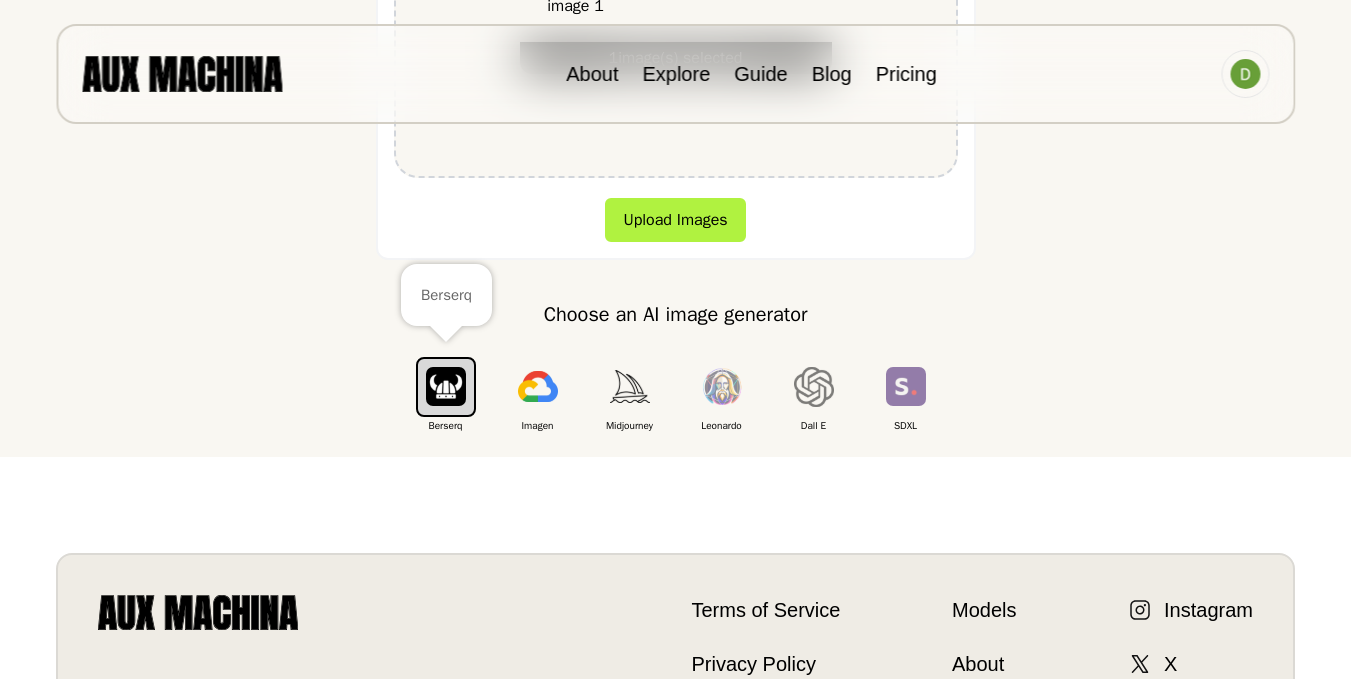 click at bounding box center (446, 386) 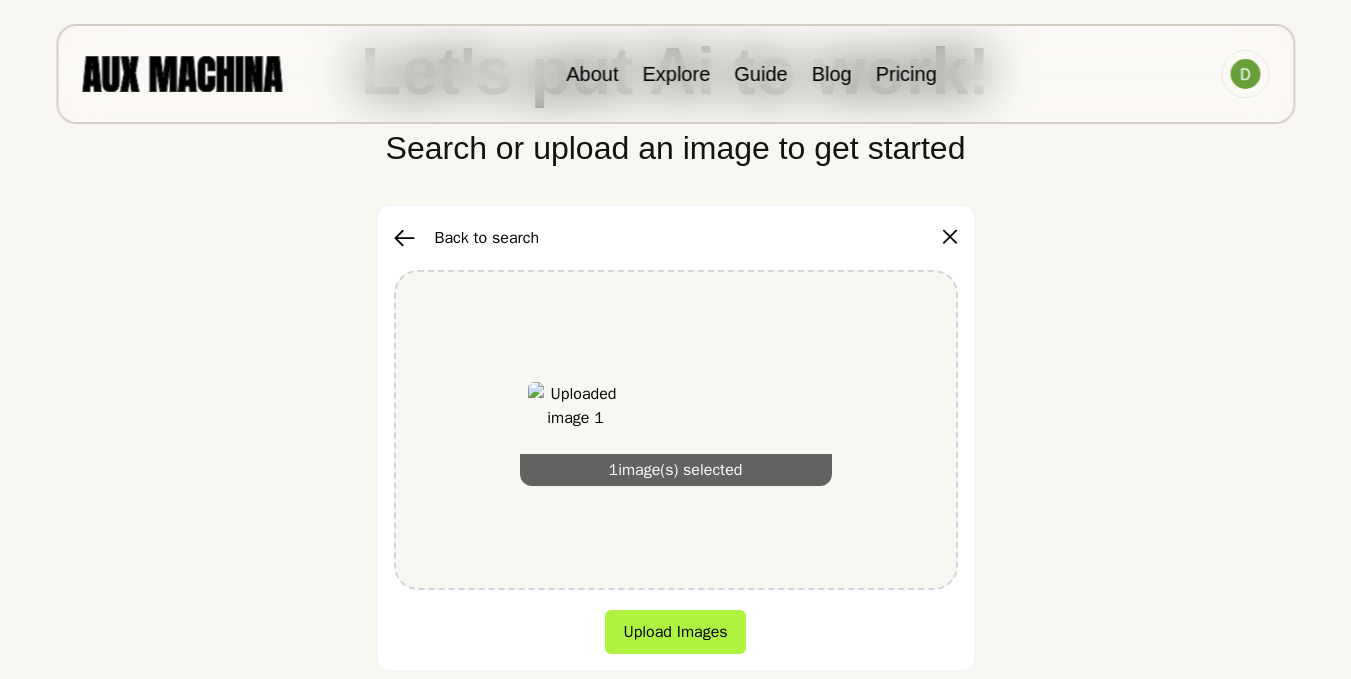 scroll, scrollTop: 286, scrollLeft: 0, axis: vertical 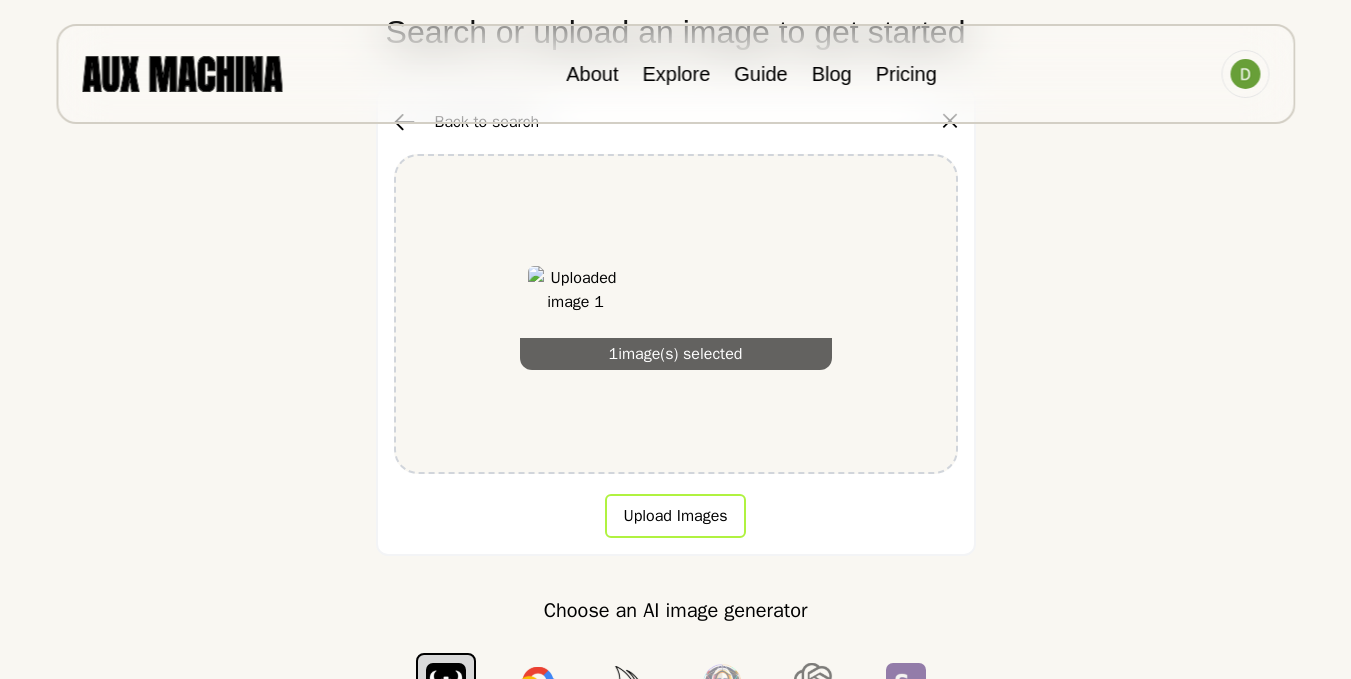 click on "Upload Images" at bounding box center [675, 516] 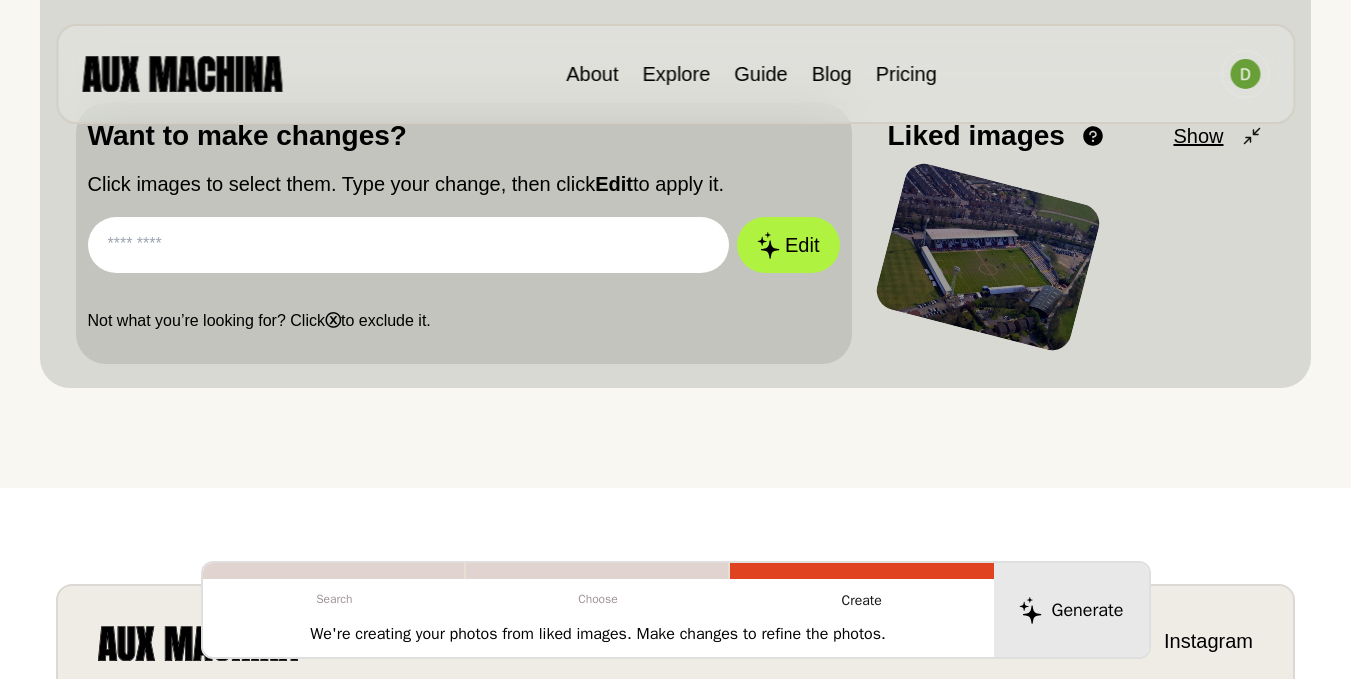 scroll, scrollTop: 606, scrollLeft: 0, axis: vertical 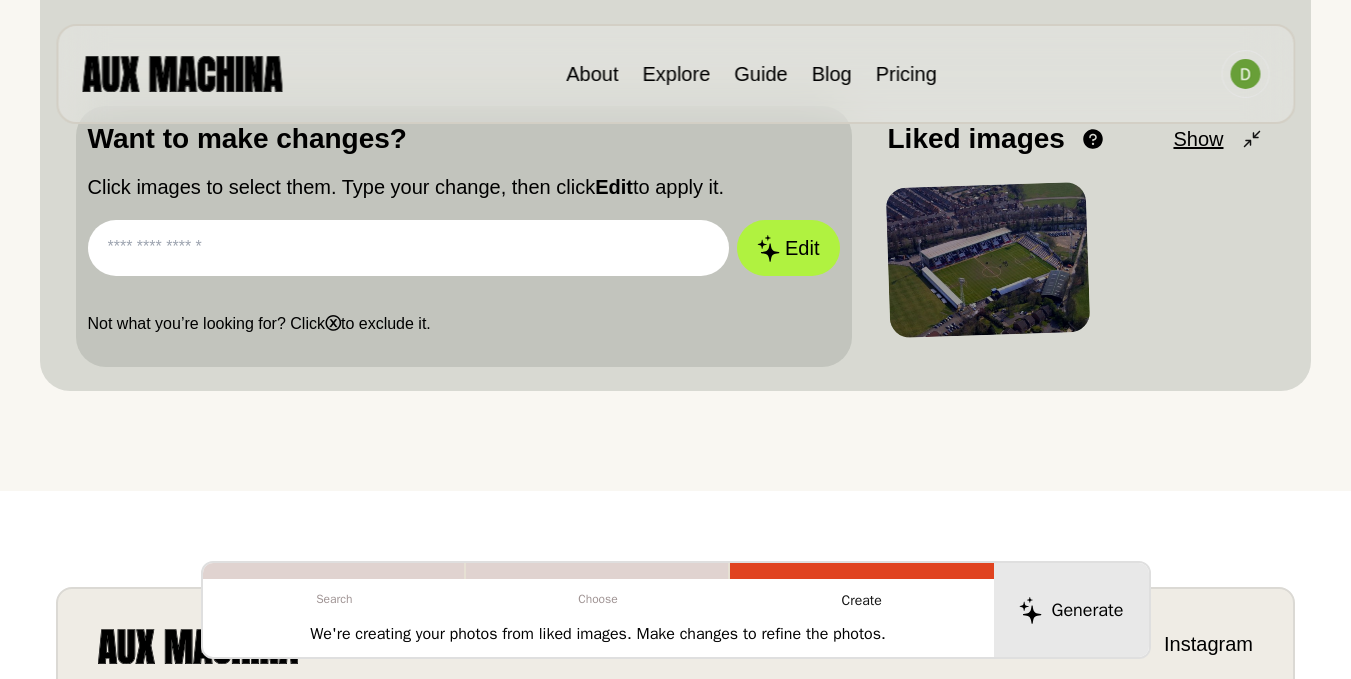 click at bounding box center [987, 260] 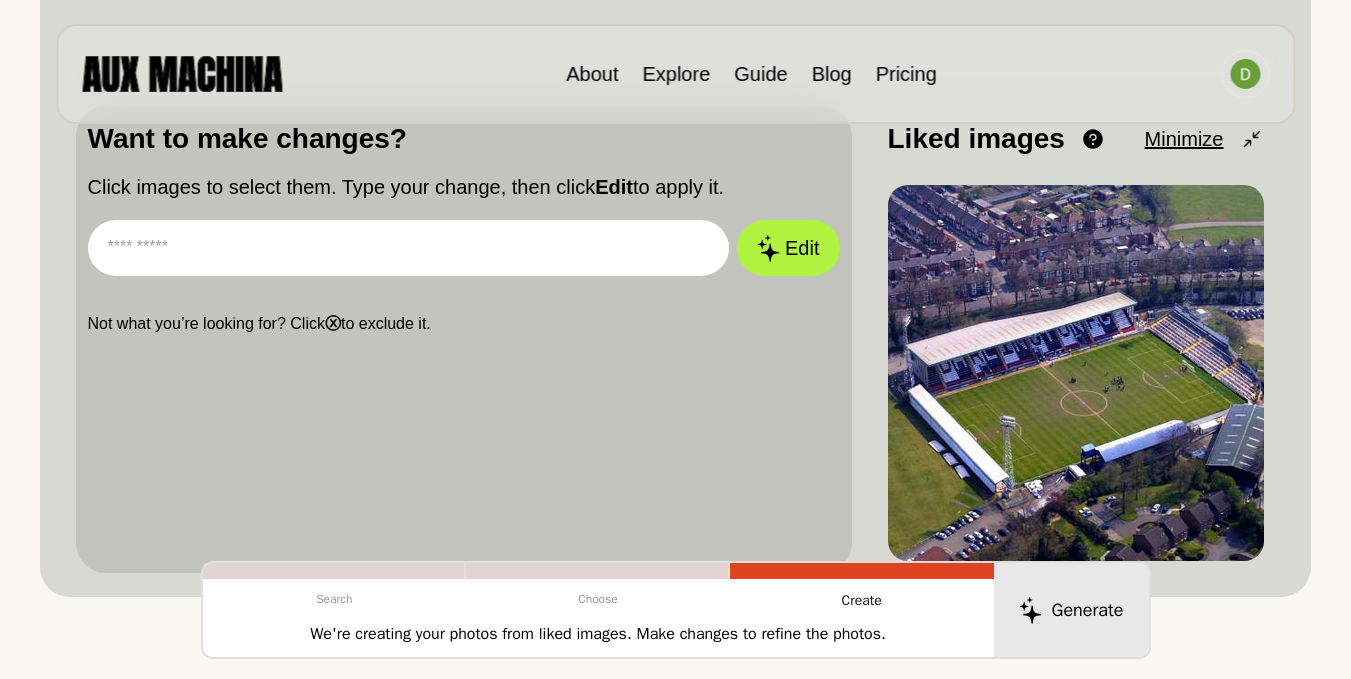 click at bounding box center (409, 248) 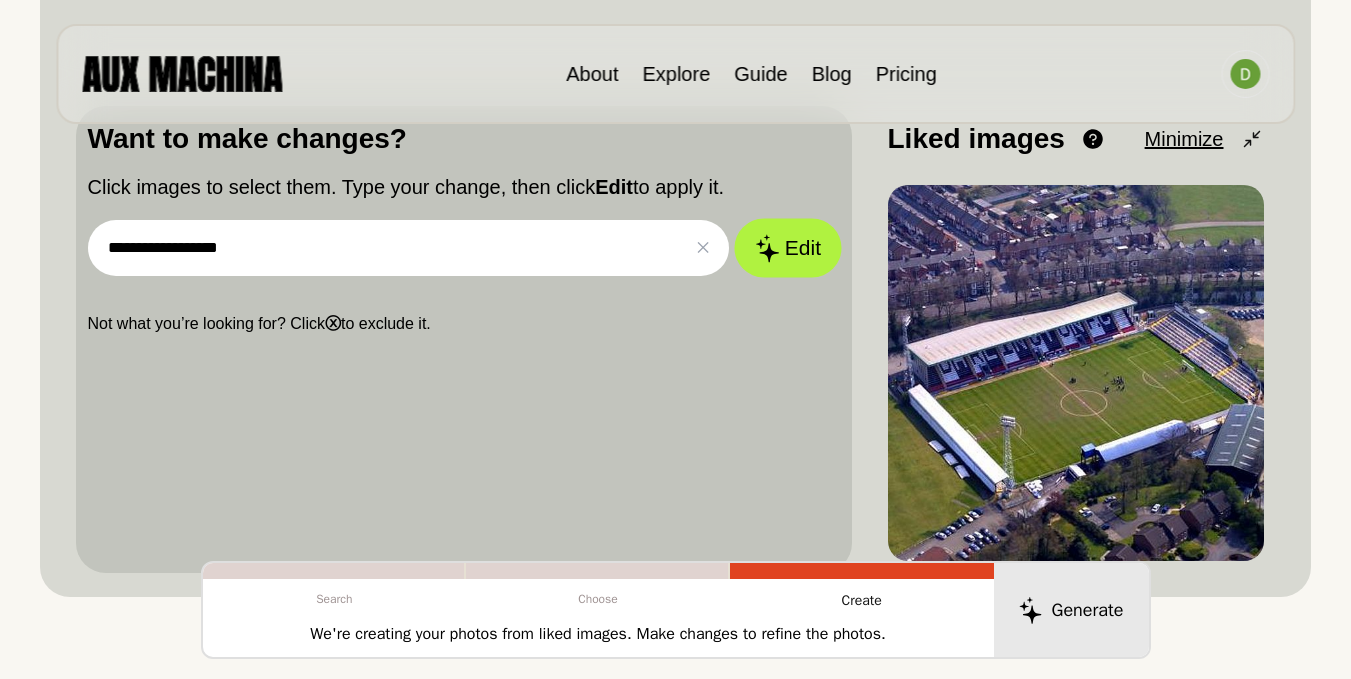 click on "Edit" at bounding box center (788, 248) 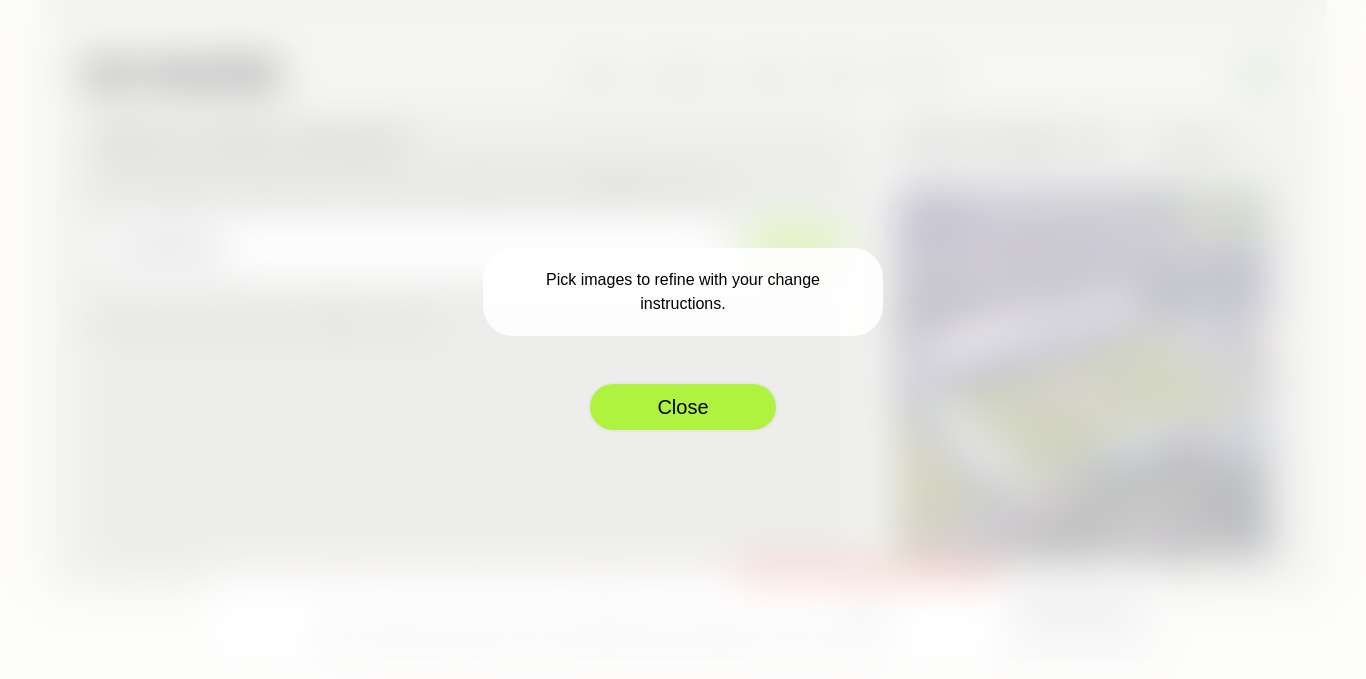 click on "Close" at bounding box center [683, 407] 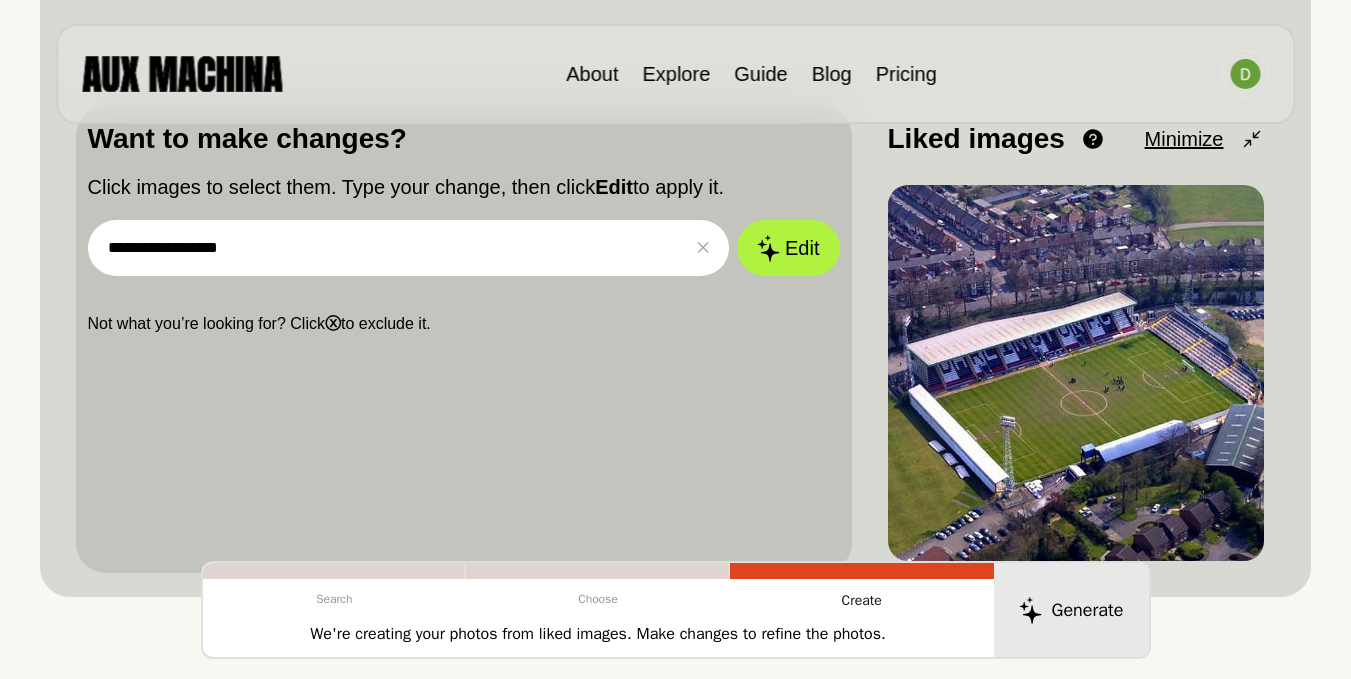 click on "**********" at bounding box center [409, 248] 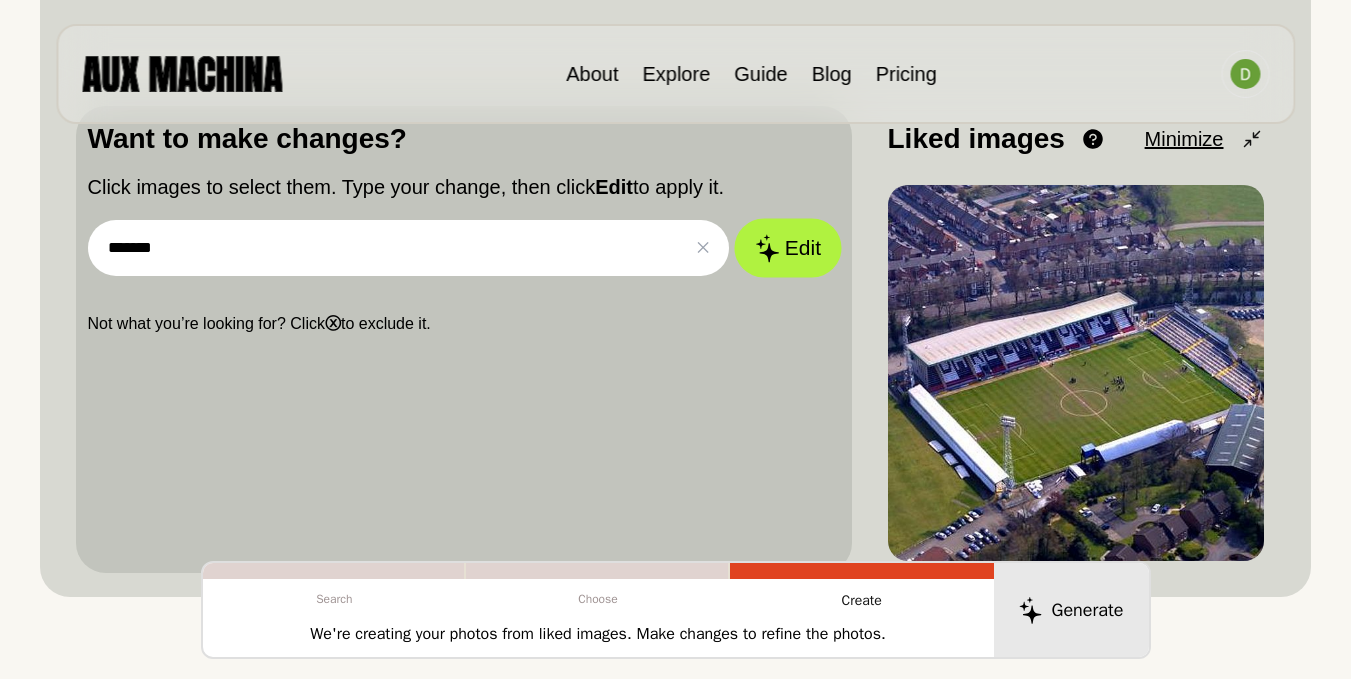 type on "*******" 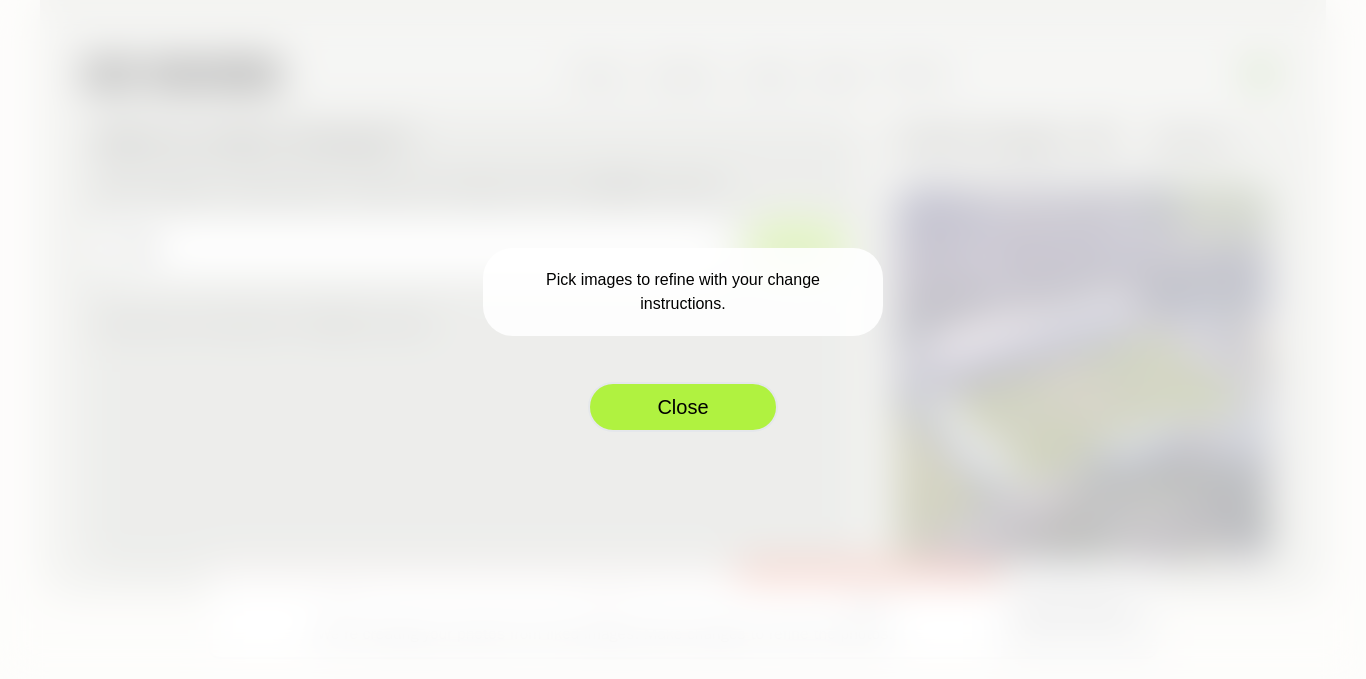 click on "Close" at bounding box center (683, 407) 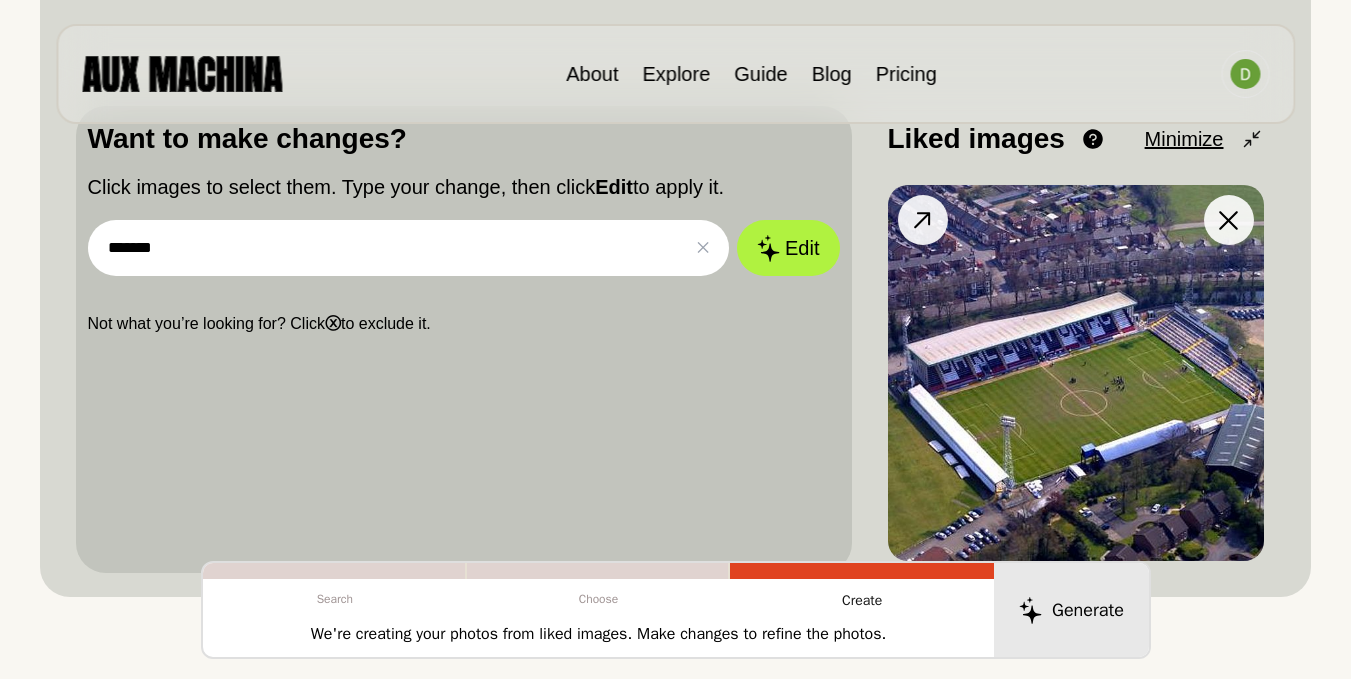 click at bounding box center [1076, 373] 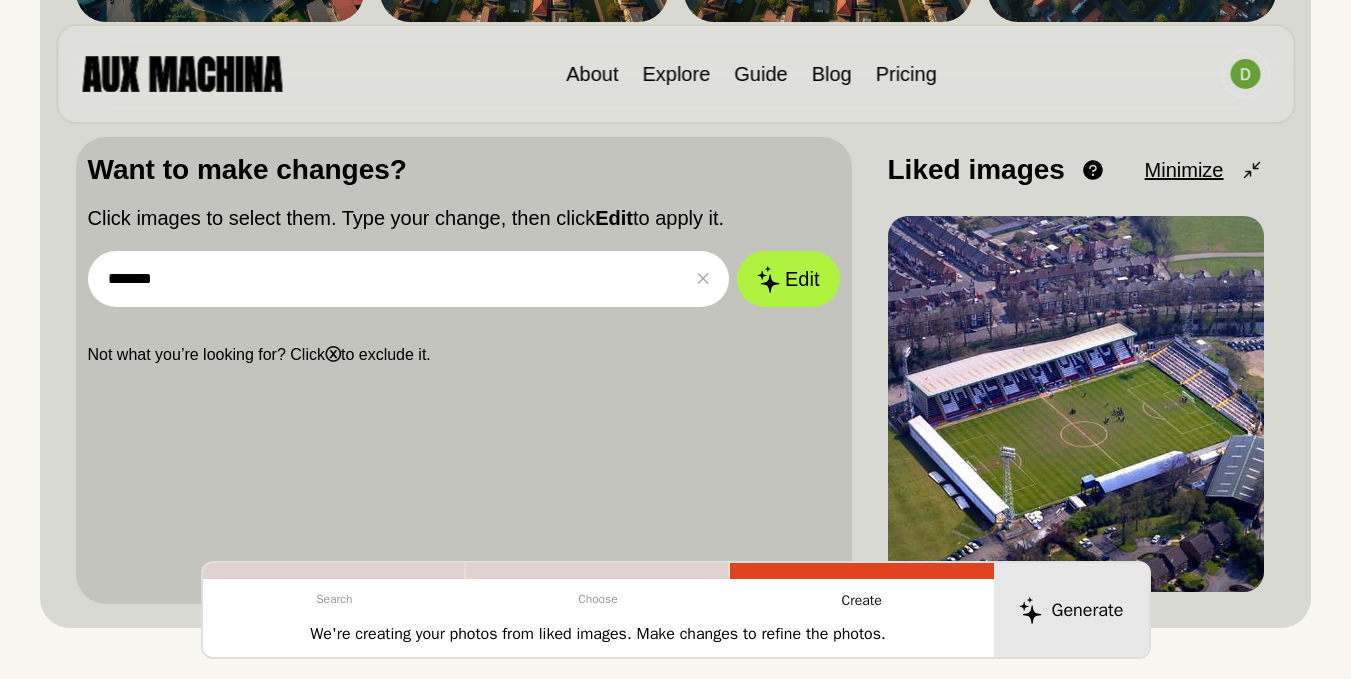 scroll, scrollTop: 581, scrollLeft: 0, axis: vertical 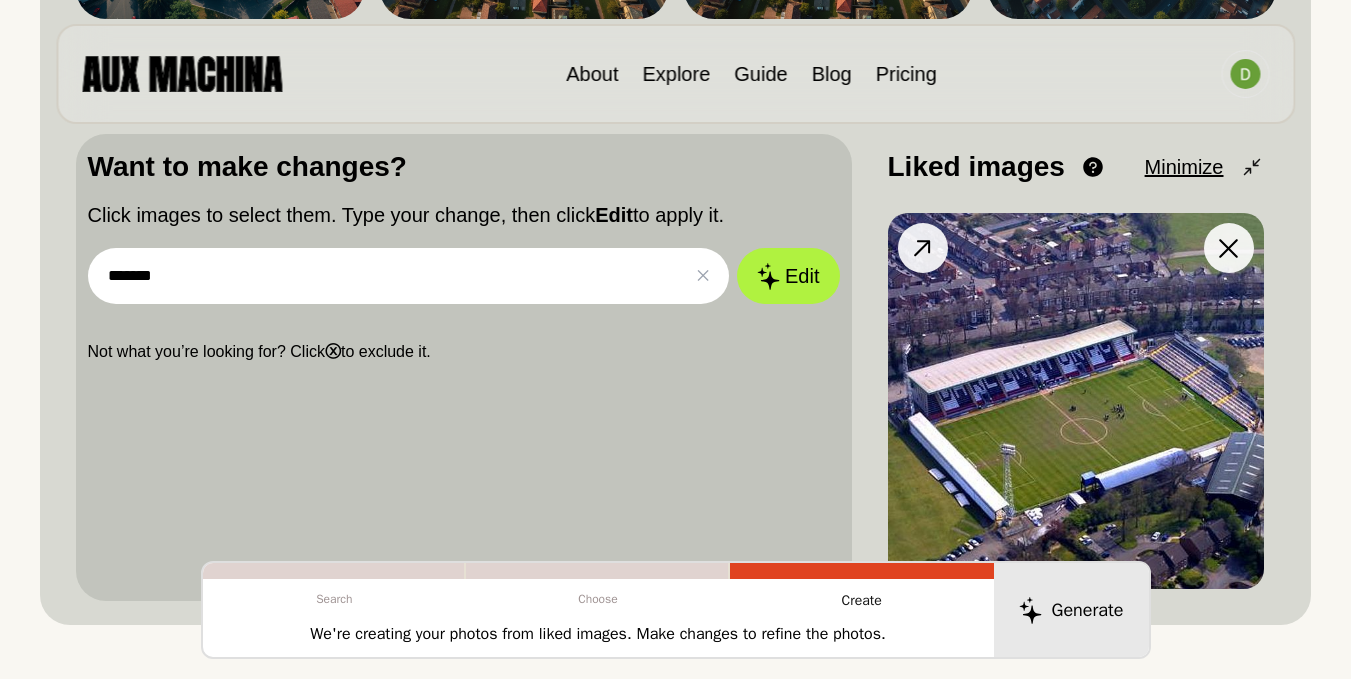 click at bounding box center (1229, 248) 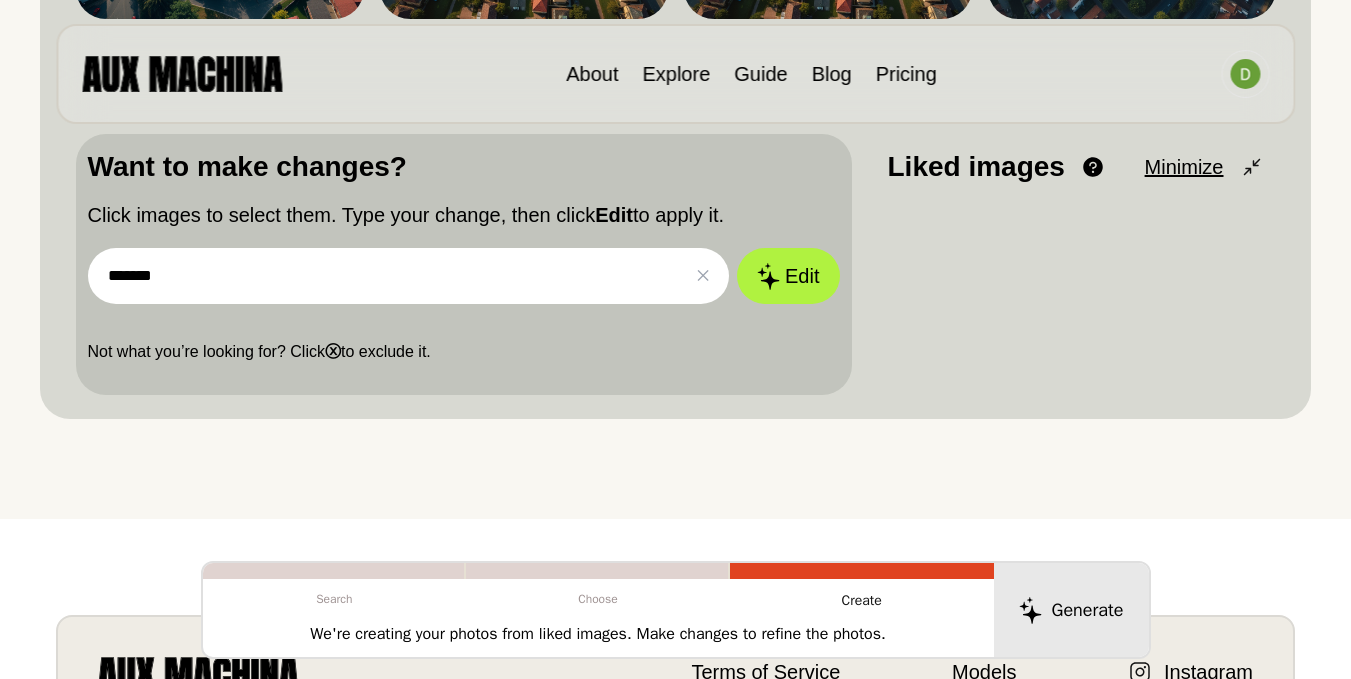 click on "*******" at bounding box center (409, 276) 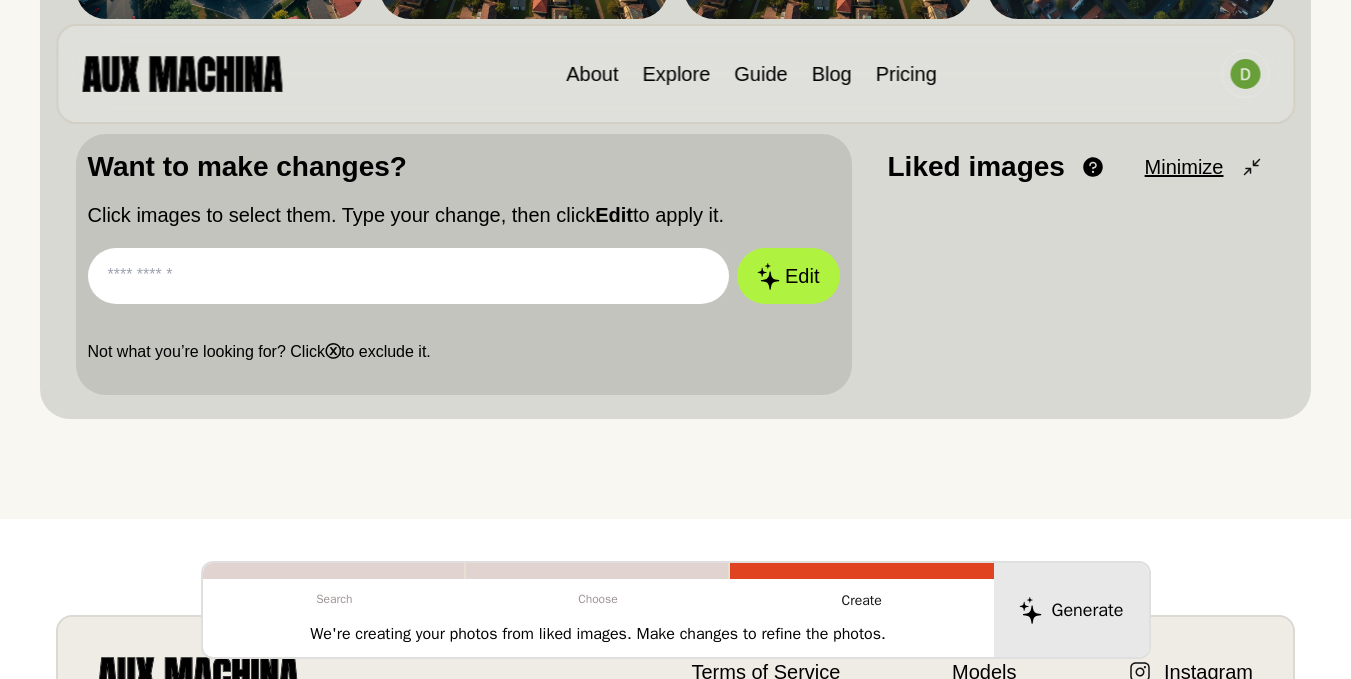 scroll, scrollTop: 400, scrollLeft: 0, axis: vertical 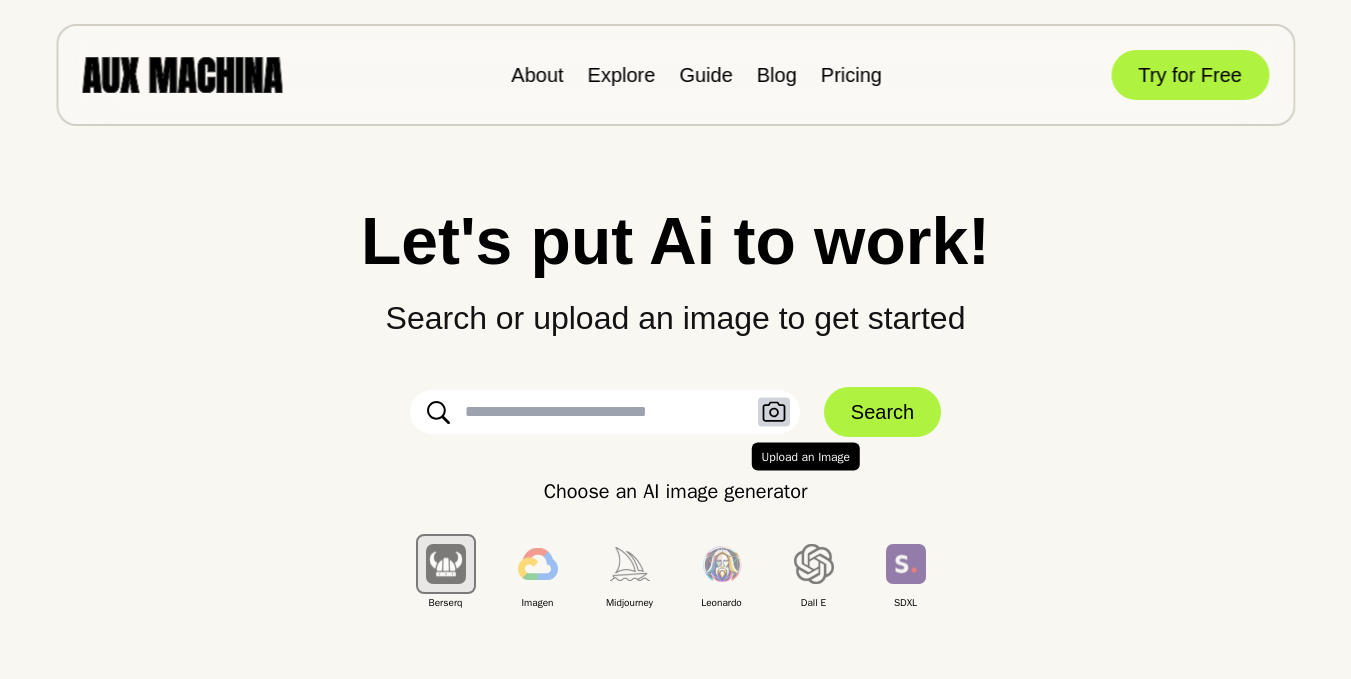 click on "Upload an Image" at bounding box center [774, 412] 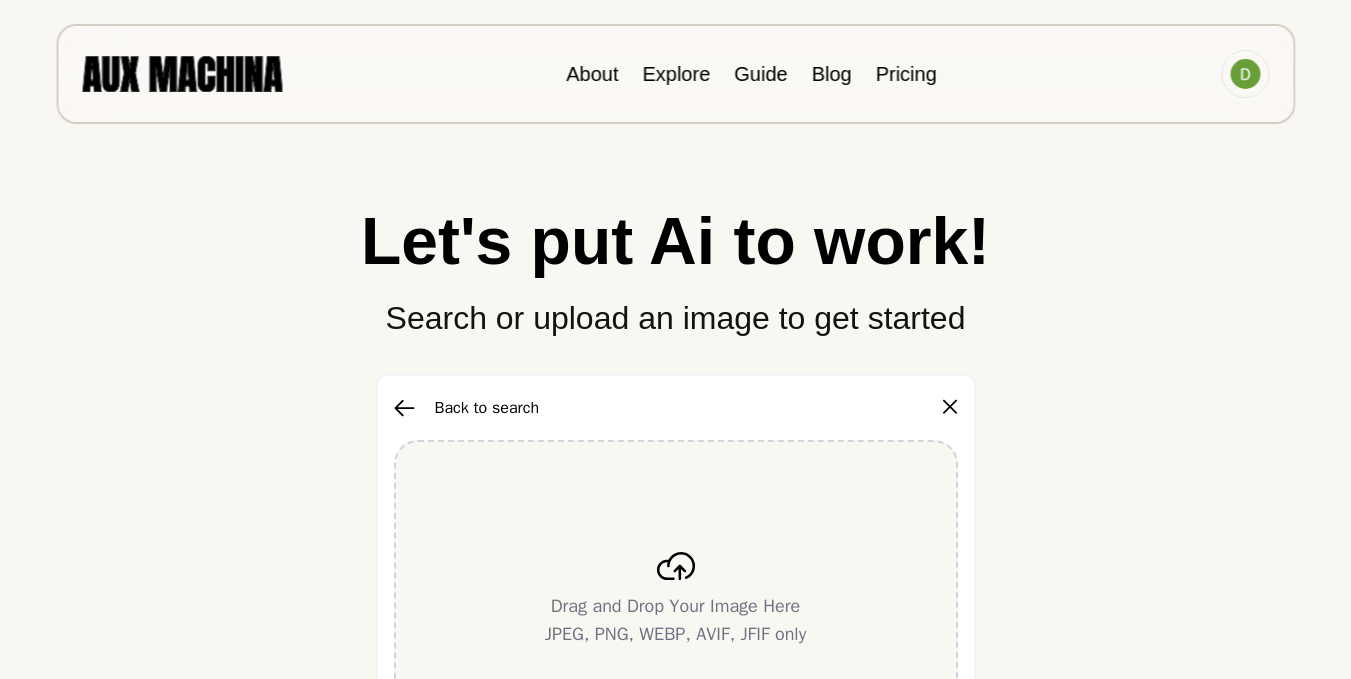 click at bounding box center [676, 566] 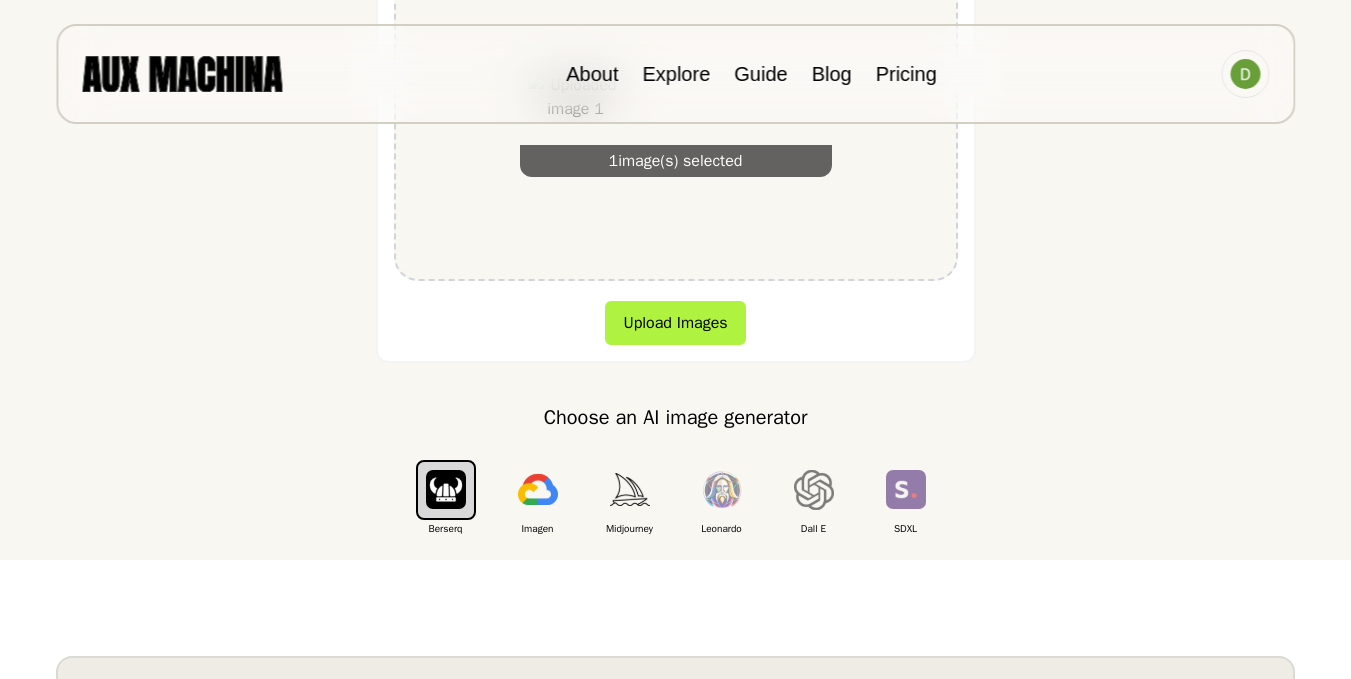 scroll, scrollTop: 480, scrollLeft: 0, axis: vertical 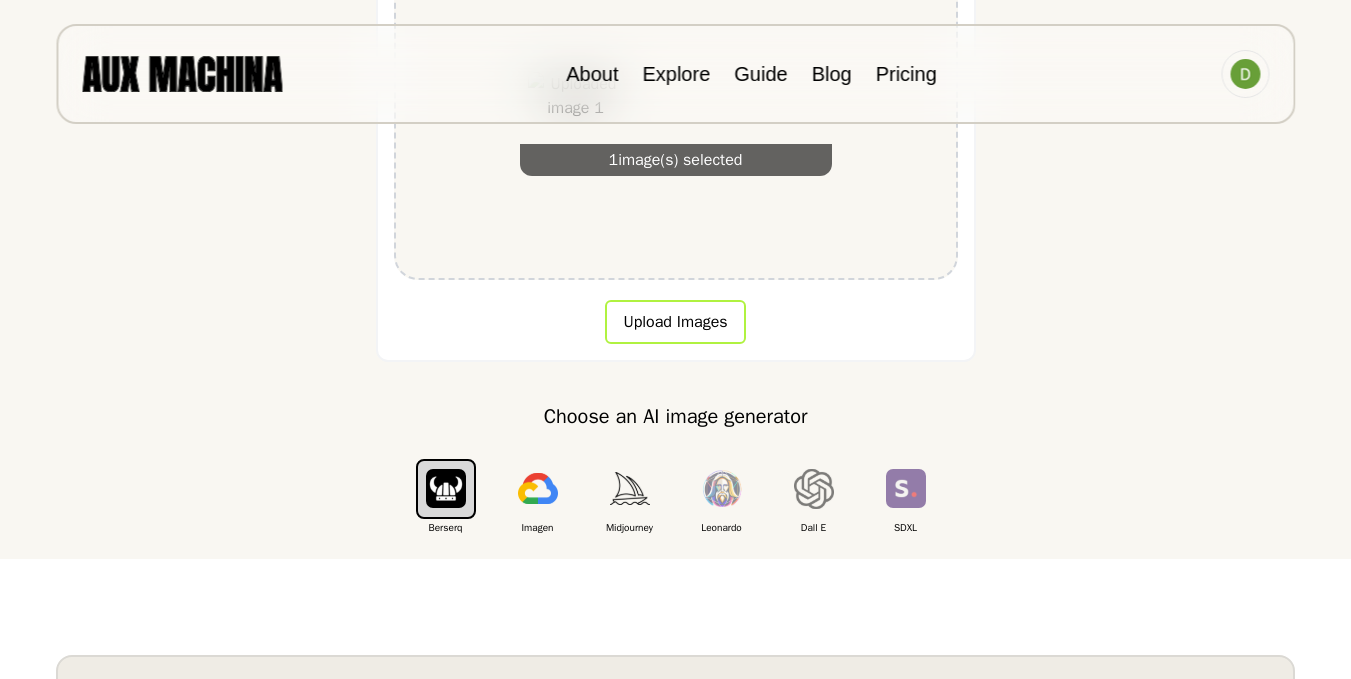 click on "Upload Images" at bounding box center (675, 322) 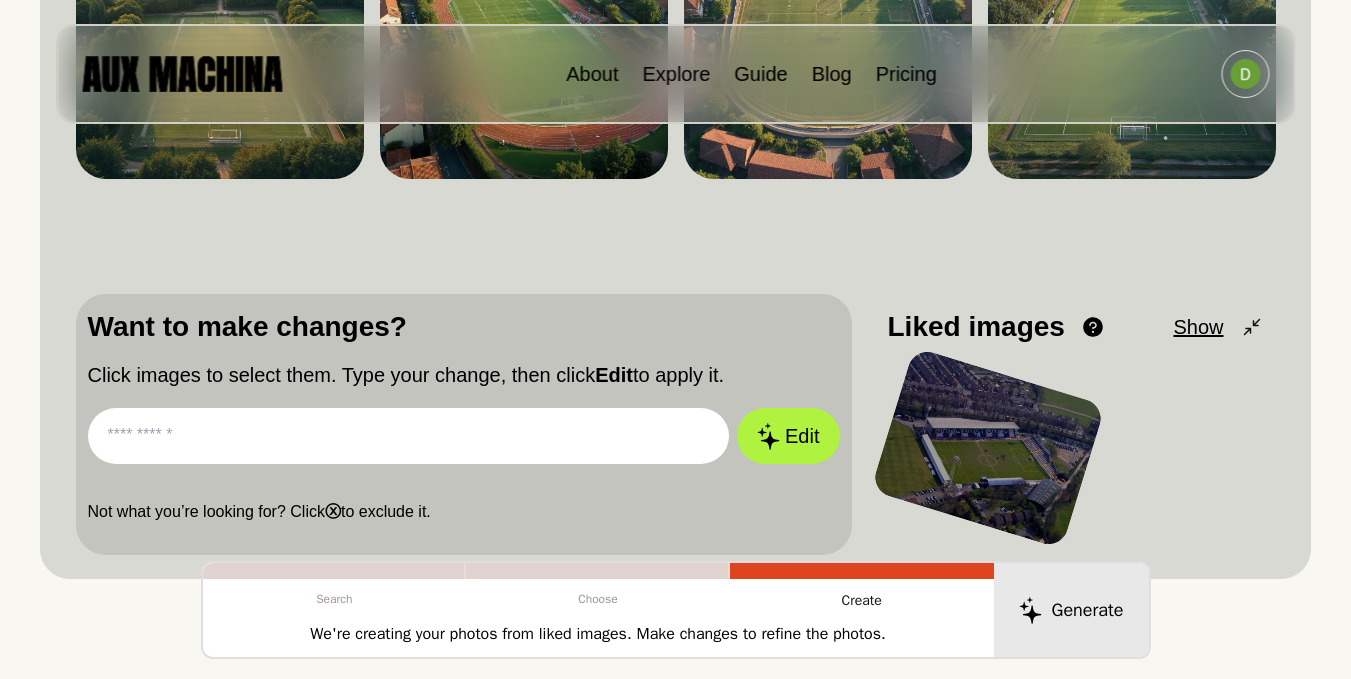 scroll, scrollTop: 555, scrollLeft: 0, axis: vertical 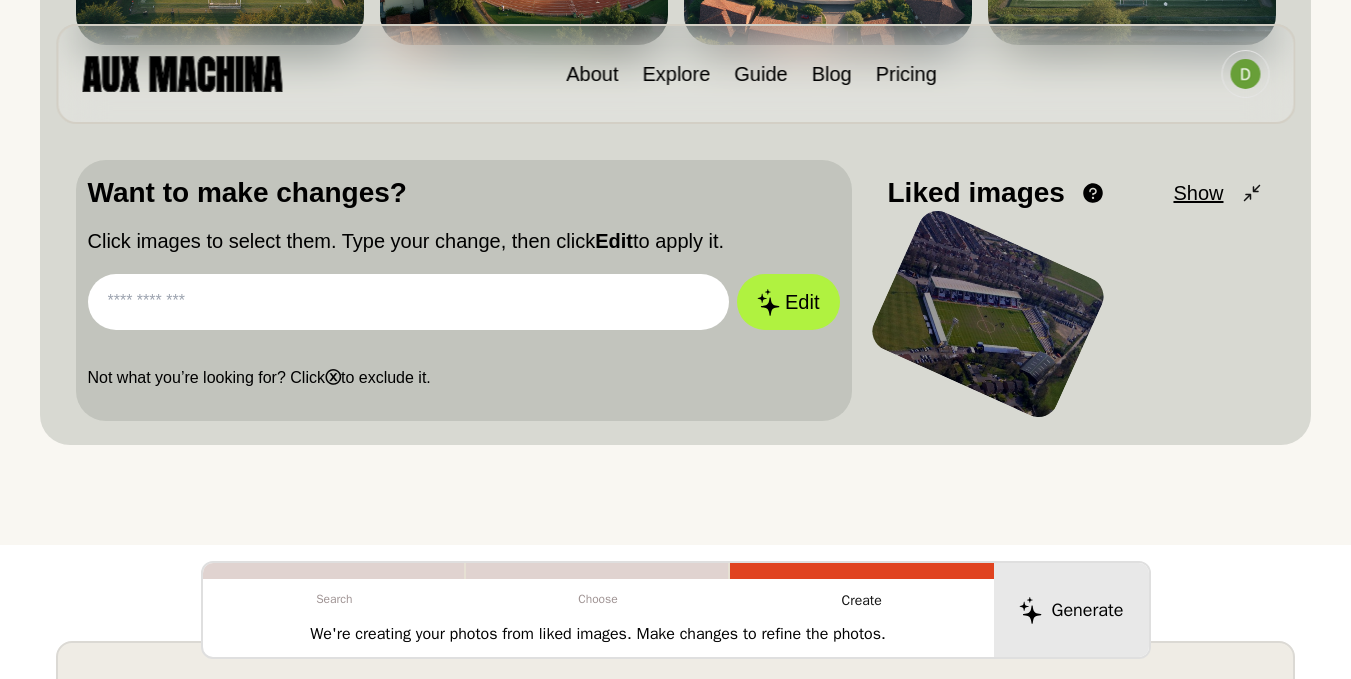 click at bounding box center [409, 302] 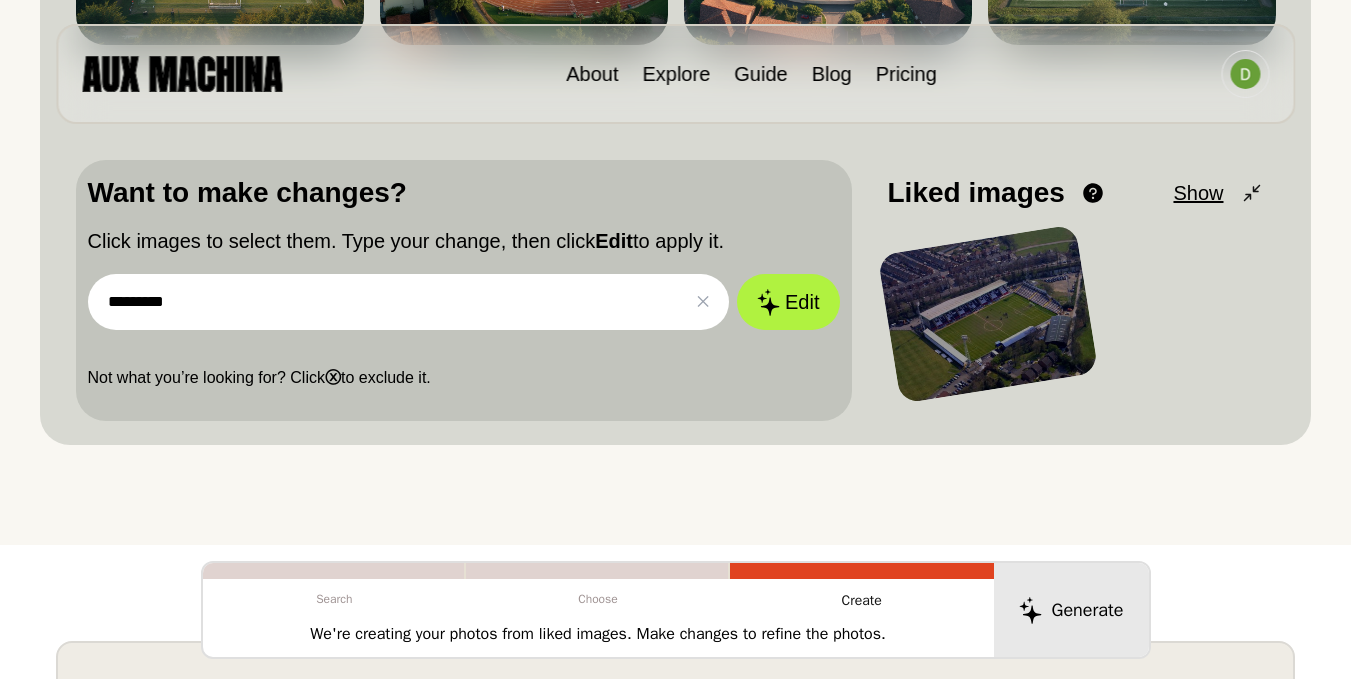 type on "*********" 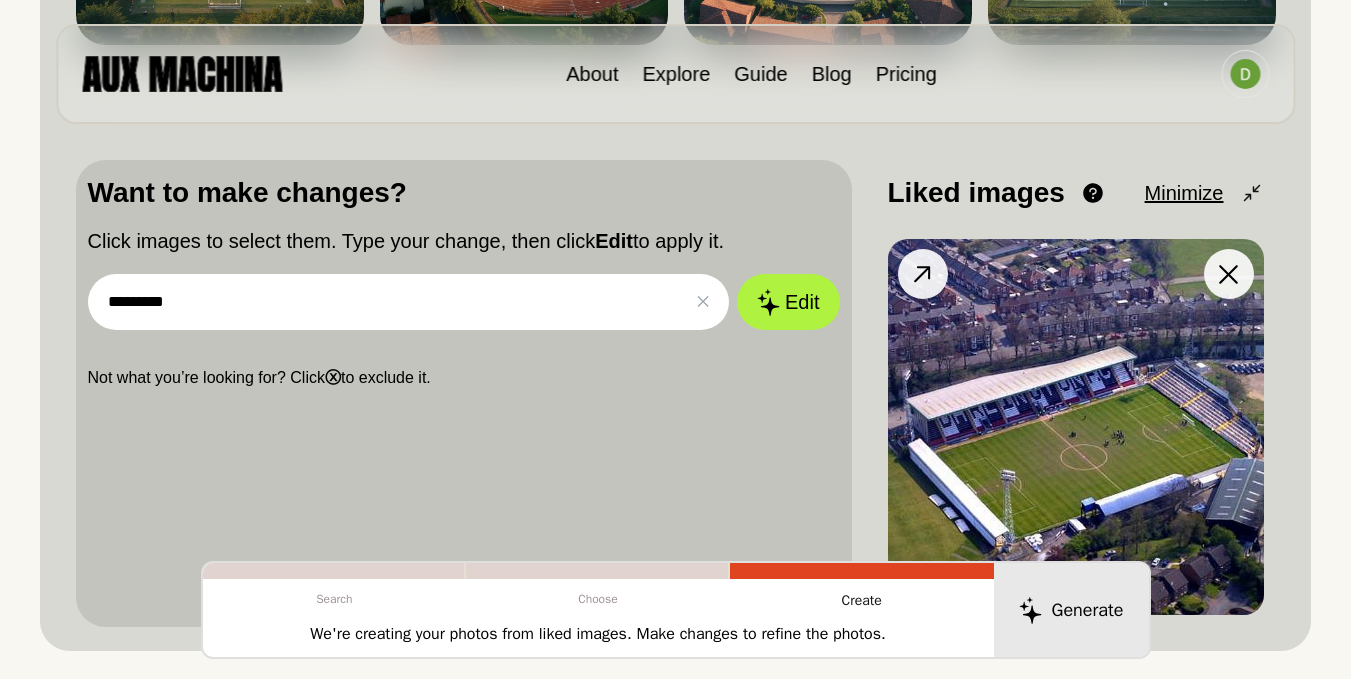 click at bounding box center (922, 274) 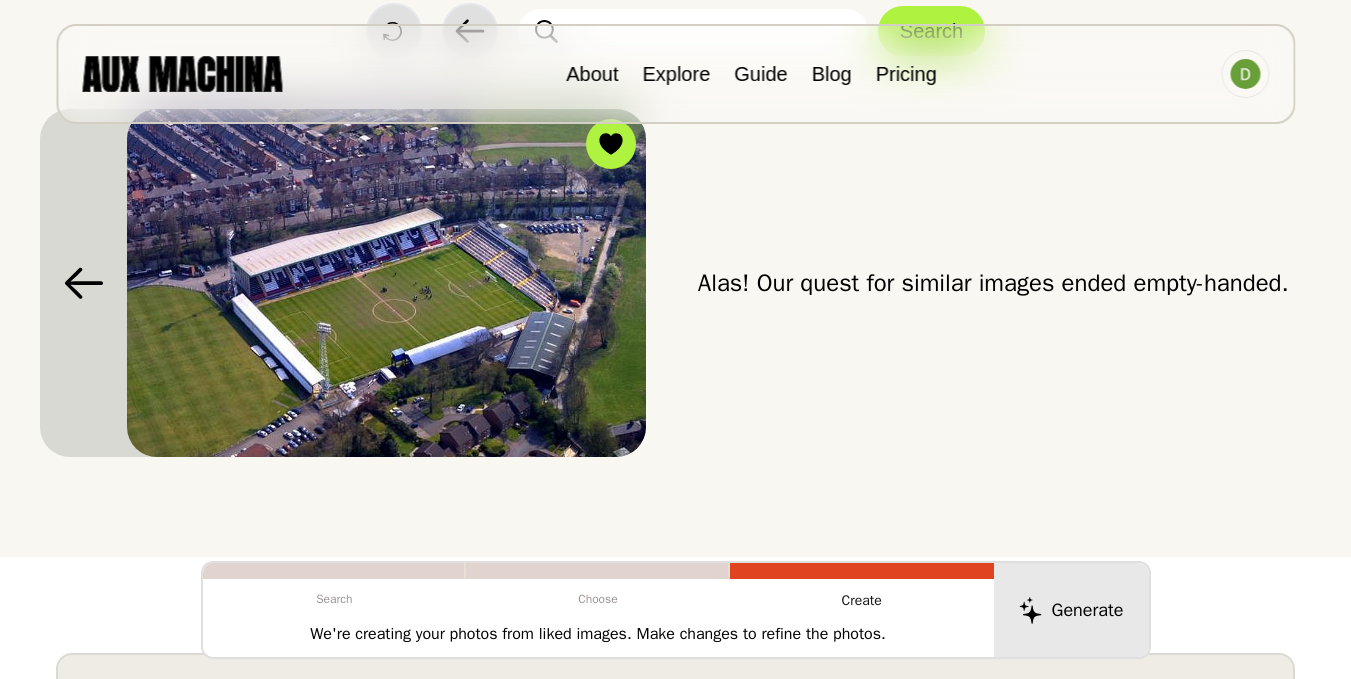 scroll, scrollTop: 120, scrollLeft: 0, axis: vertical 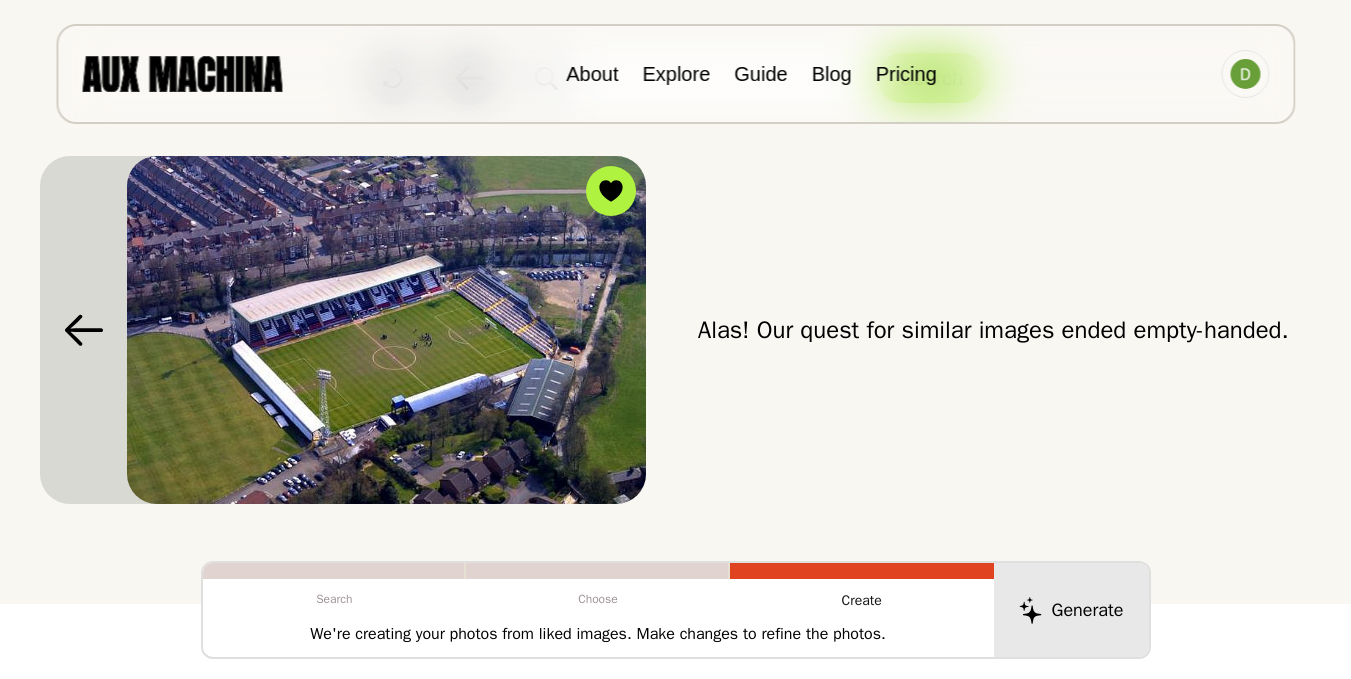 click at bounding box center (386, 330) 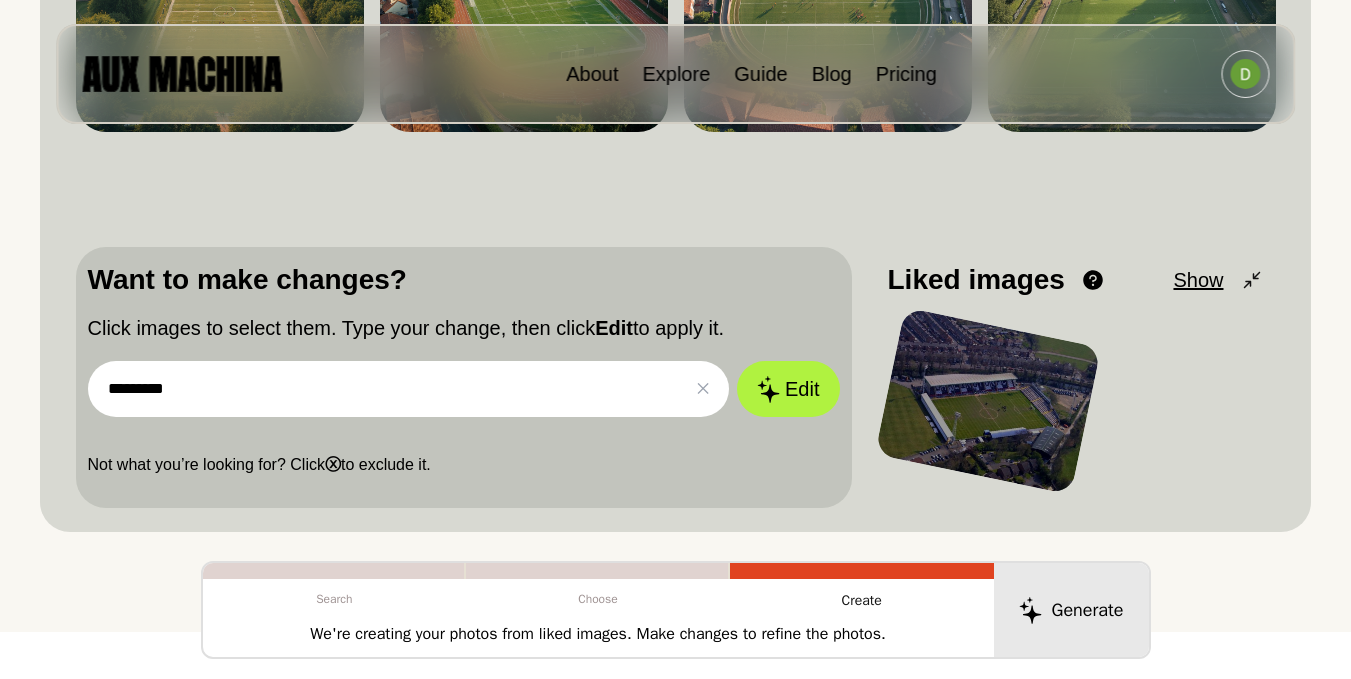 scroll, scrollTop: 480, scrollLeft: 0, axis: vertical 